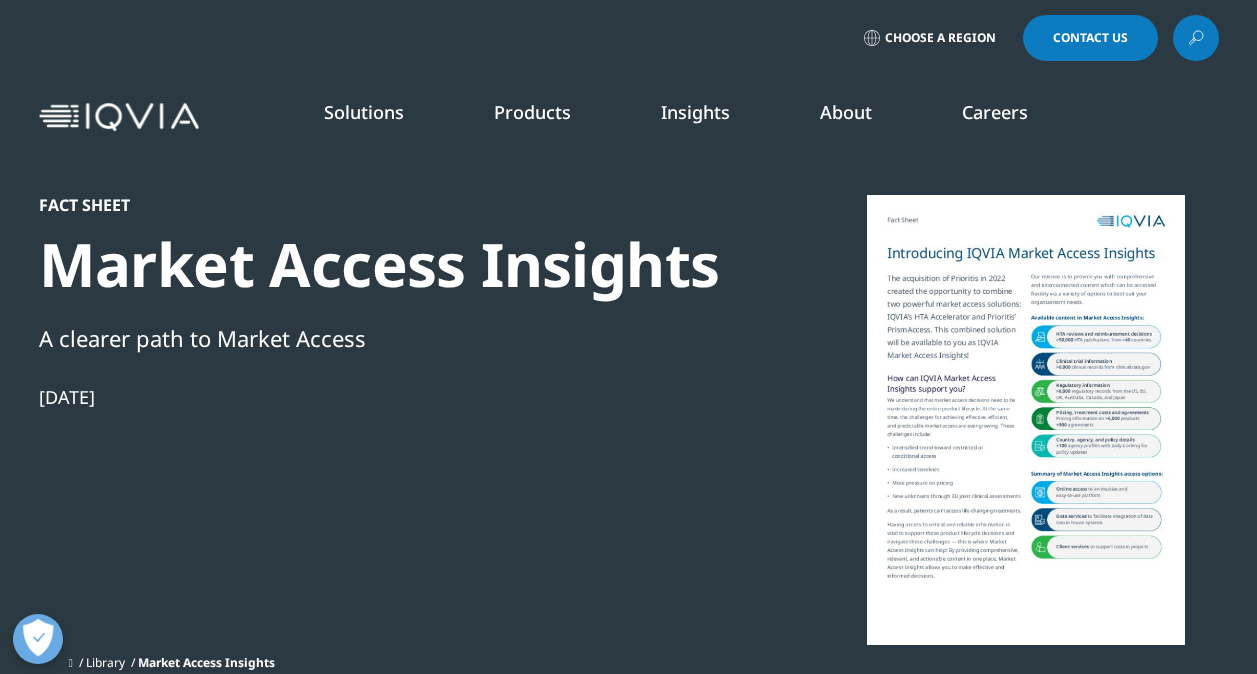 scroll, scrollTop: 0, scrollLeft: 0, axis: both 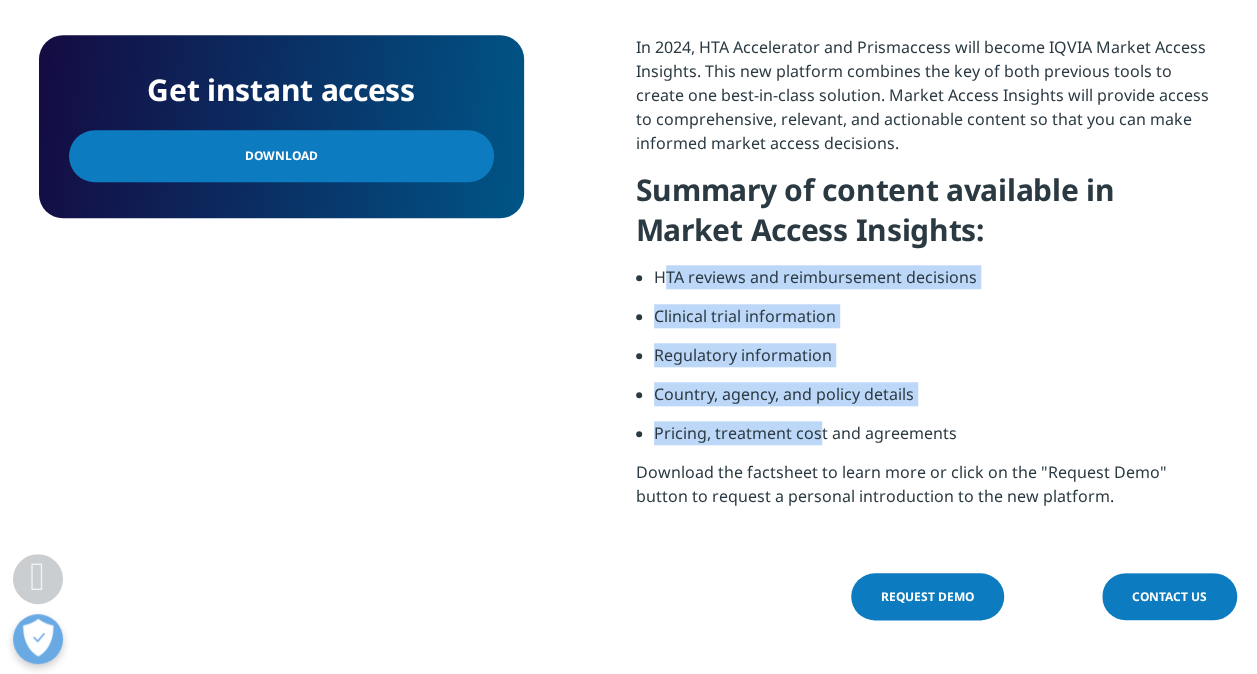 drag, startPoint x: 662, startPoint y: 271, endPoint x: 814, endPoint y: 438, distance: 225.8163 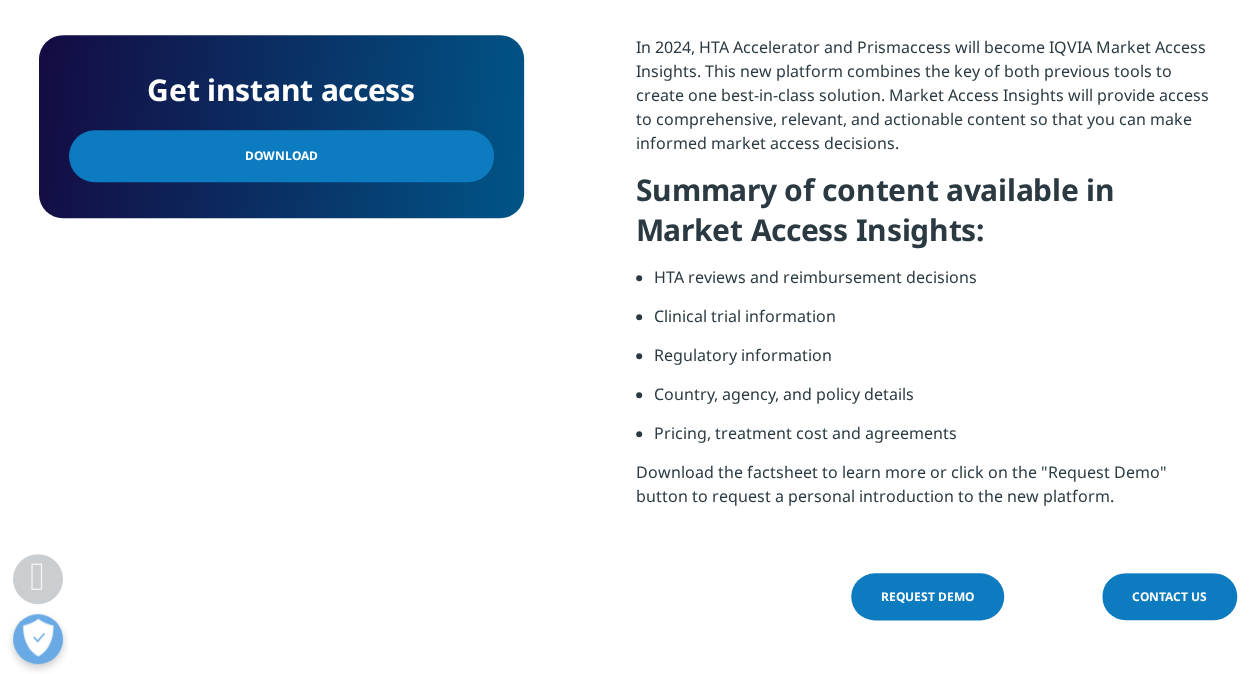 drag, startPoint x: 814, startPoint y: 437, endPoint x: 642, endPoint y: 288, distance: 227.56317 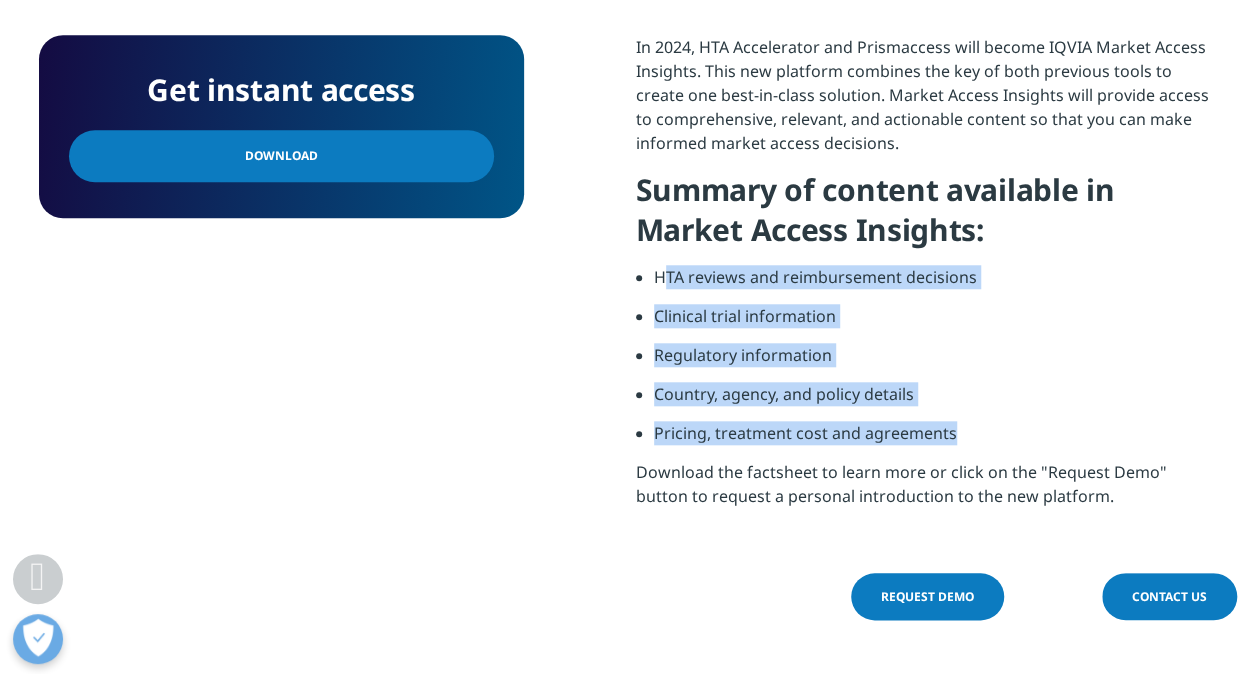 drag, startPoint x: 667, startPoint y: 274, endPoint x: 978, endPoint y: 441, distance: 353.0014 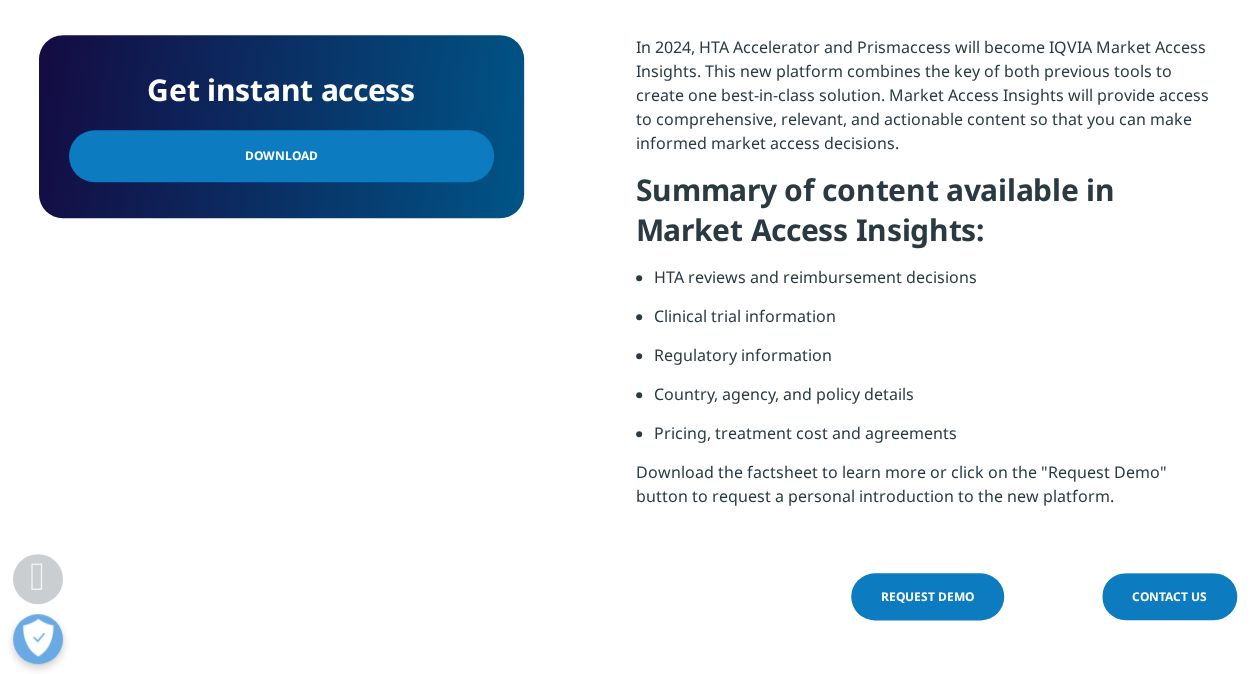 click on "Summary of content available in Market Access Insights:" at bounding box center (927, 217) 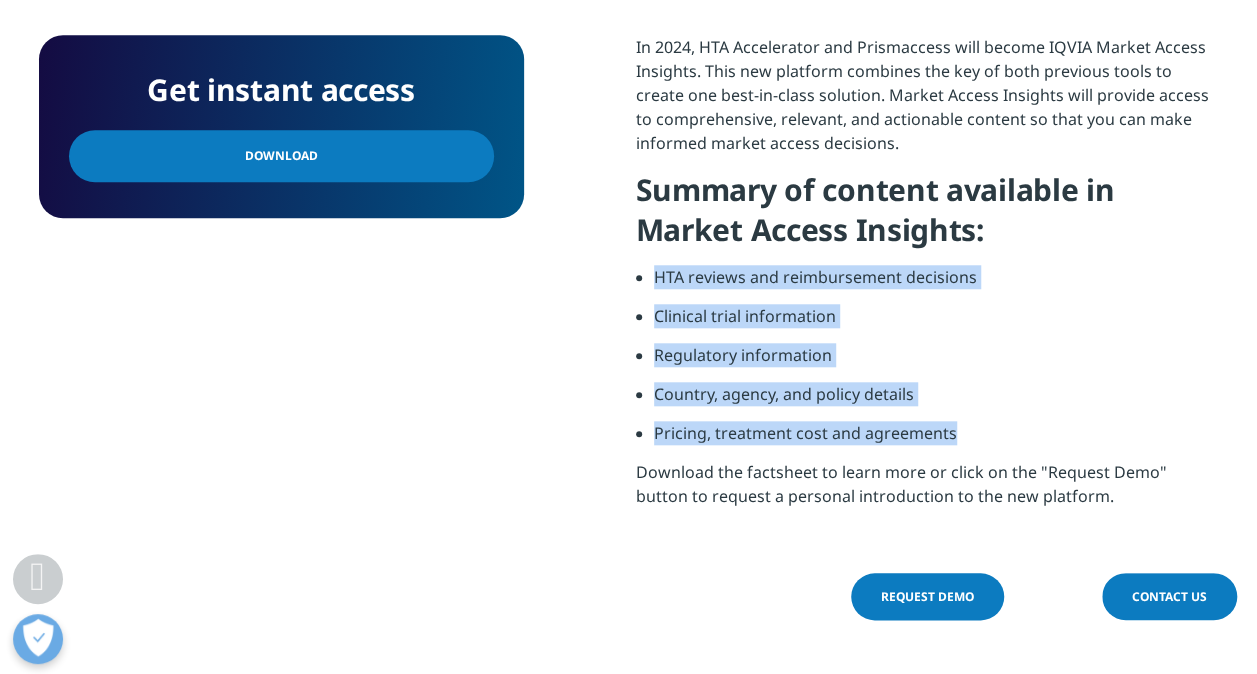 drag, startPoint x: 649, startPoint y: 268, endPoint x: 969, endPoint y: 450, distance: 368.13583 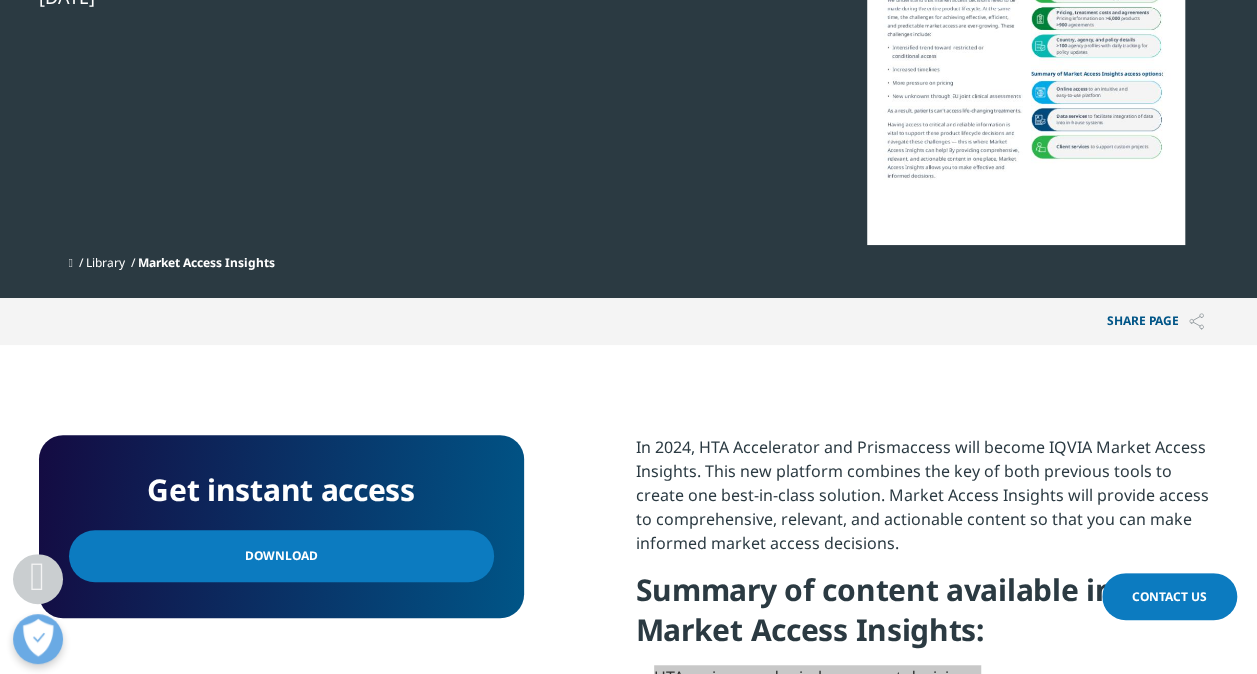 scroll, scrollTop: 0, scrollLeft: 0, axis: both 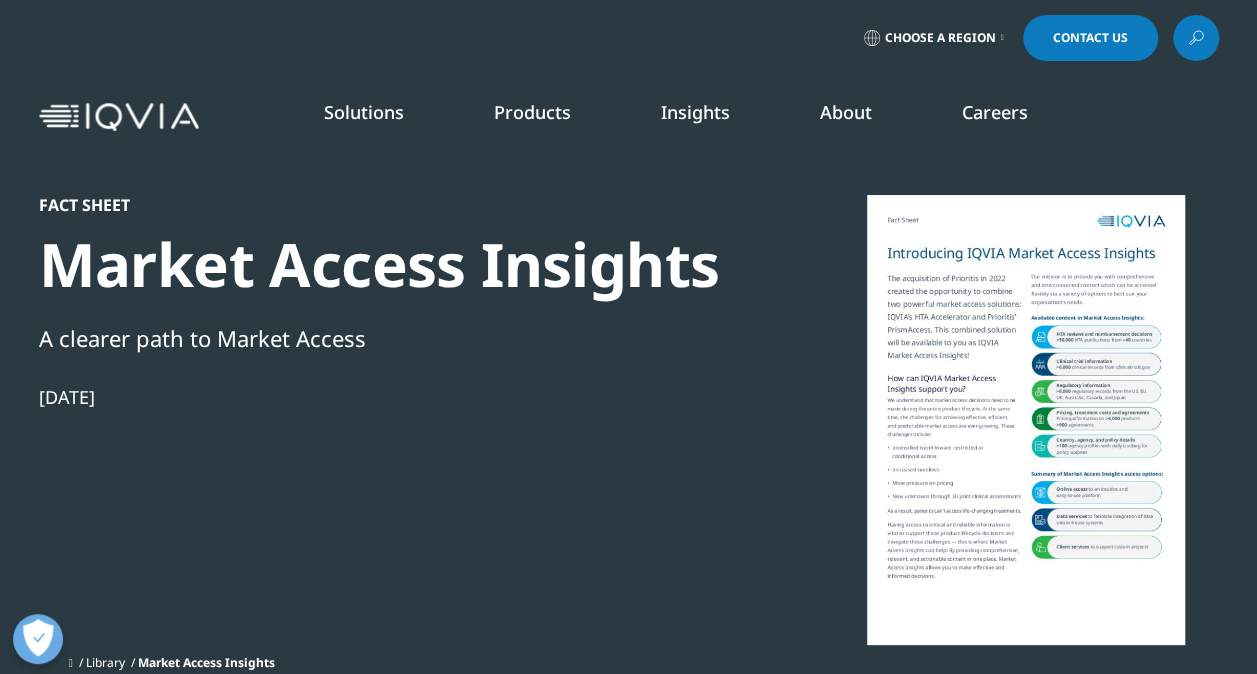 click on "Research & Development" at bounding box center [137, 323] 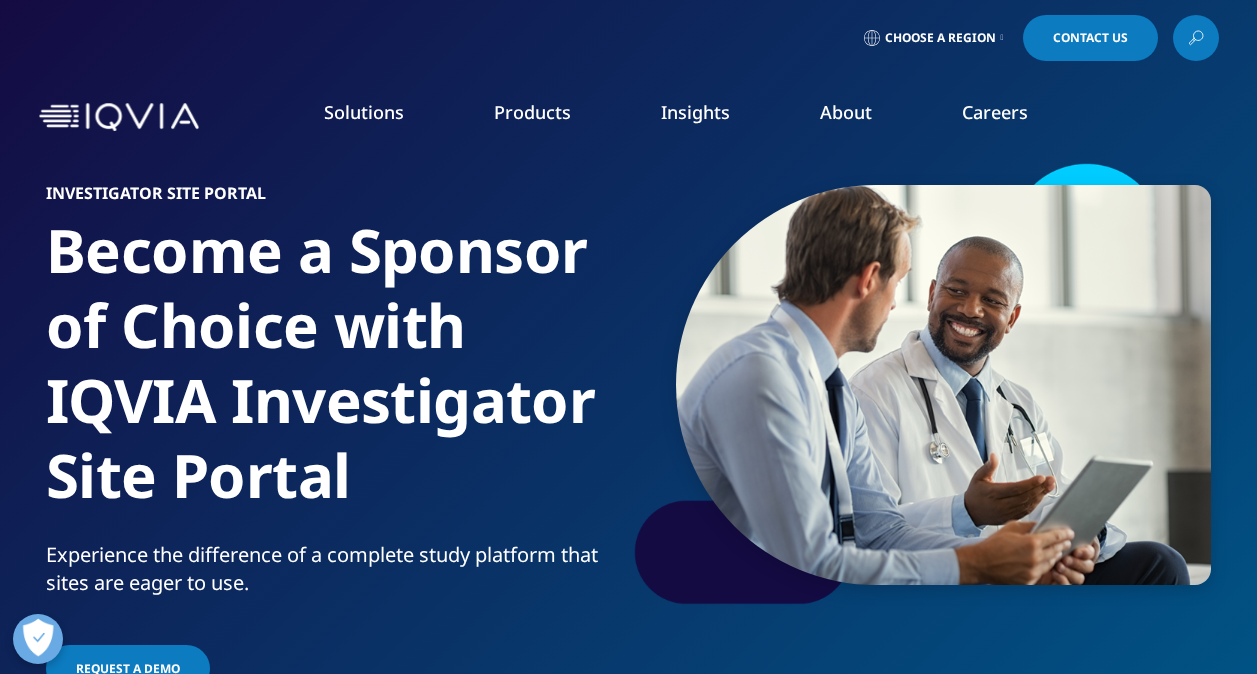 scroll, scrollTop: 0, scrollLeft: 0, axis: both 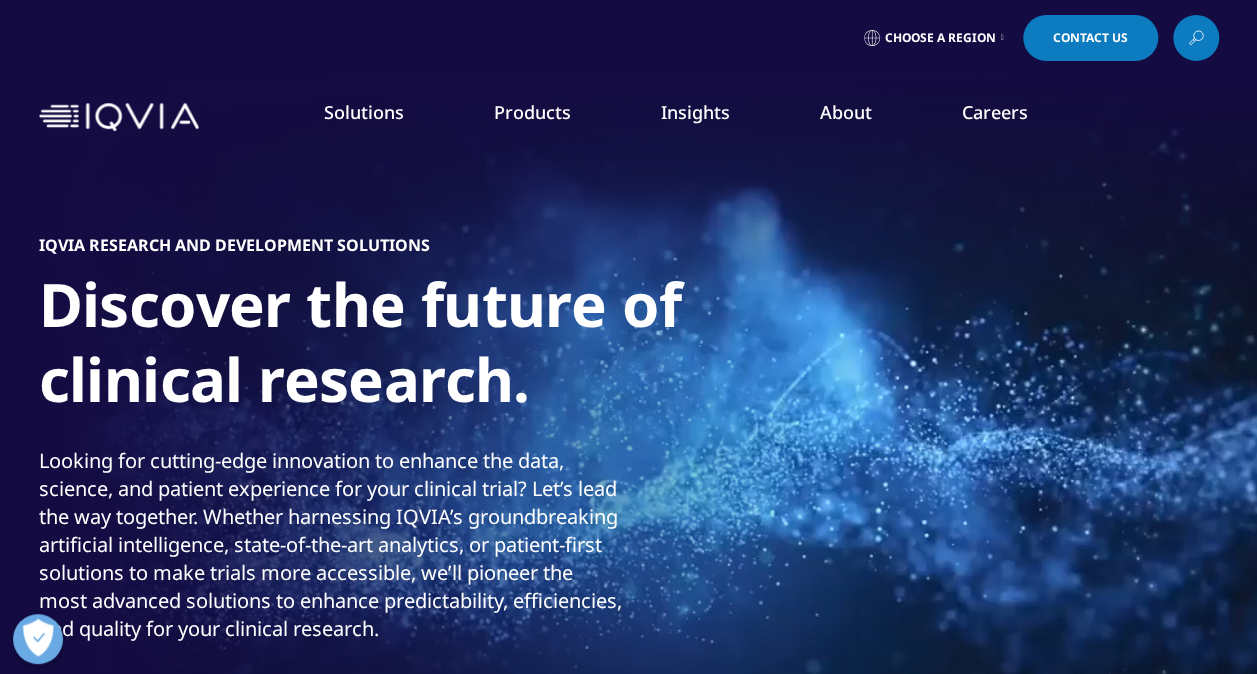 click on "Insights" at bounding box center (695, 112) 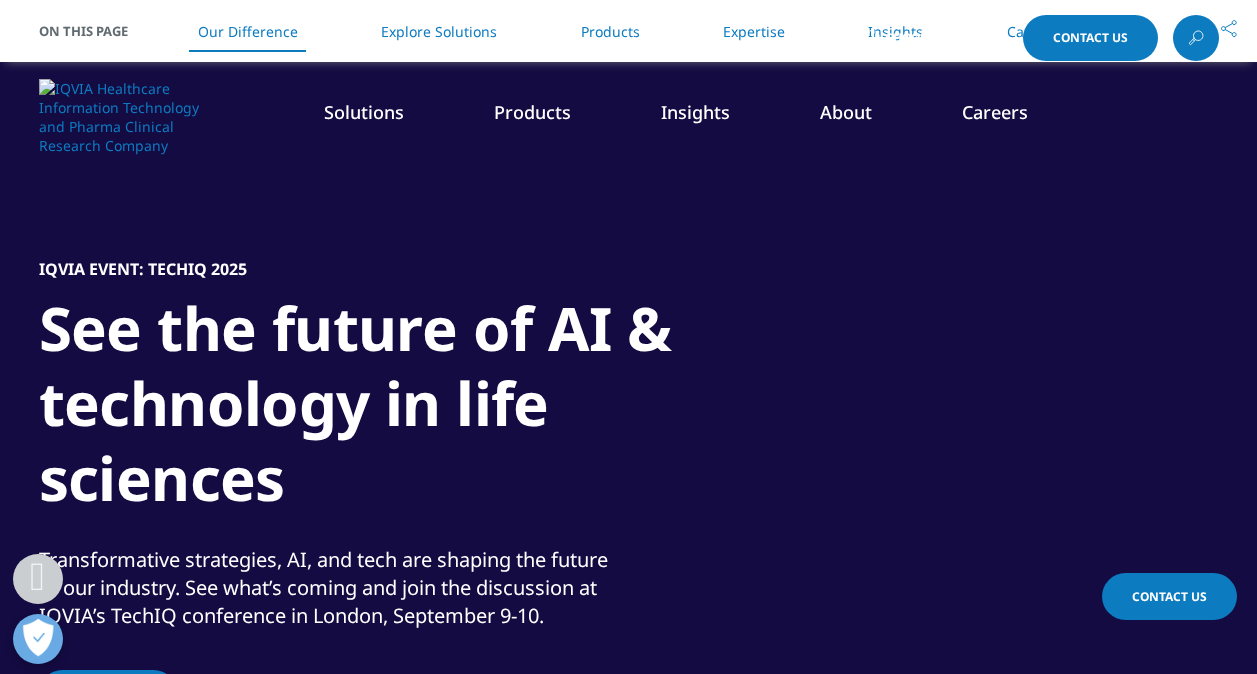scroll, scrollTop: 1300, scrollLeft: 0, axis: vertical 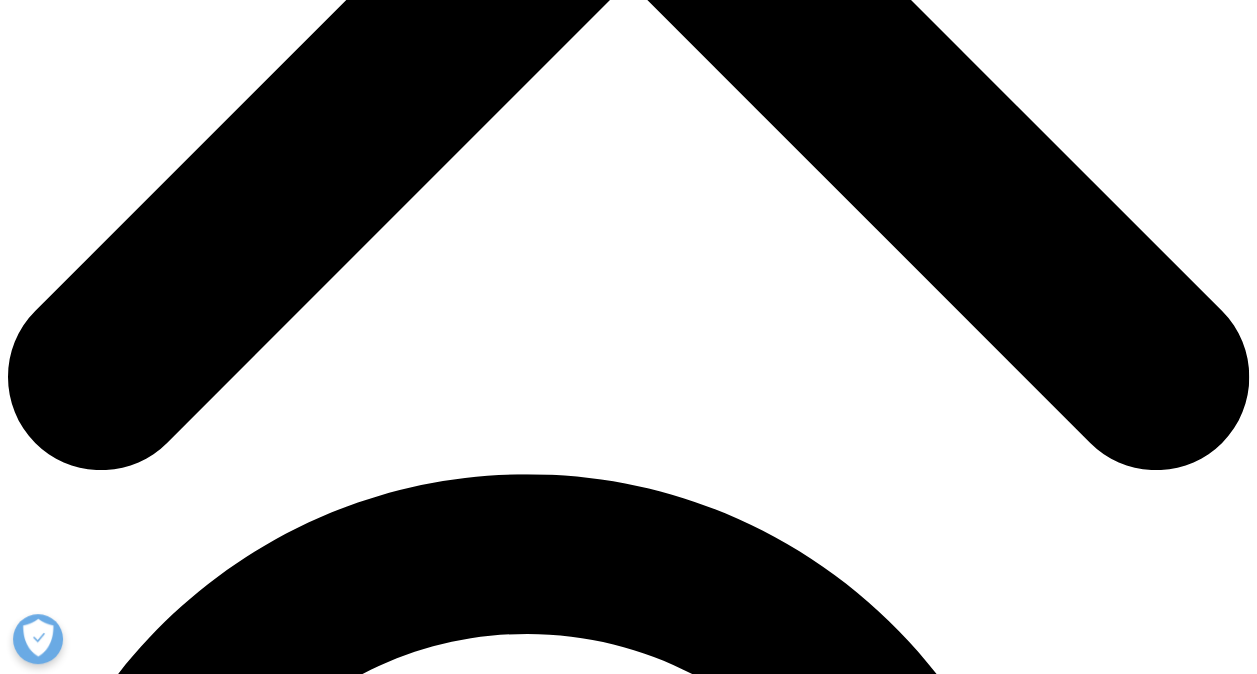 drag, startPoint x: 674, startPoint y: 471, endPoint x: 1125, endPoint y: 484, distance: 451.18732 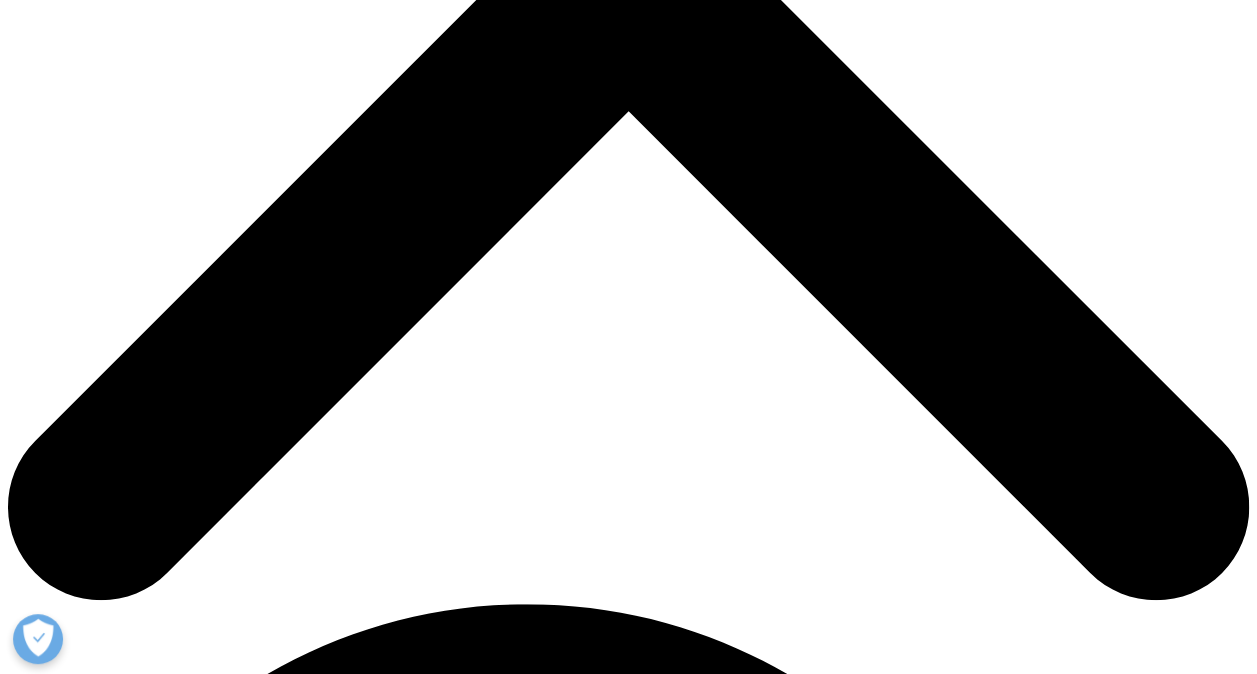scroll, scrollTop: 600, scrollLeft: 0, axis: vertical 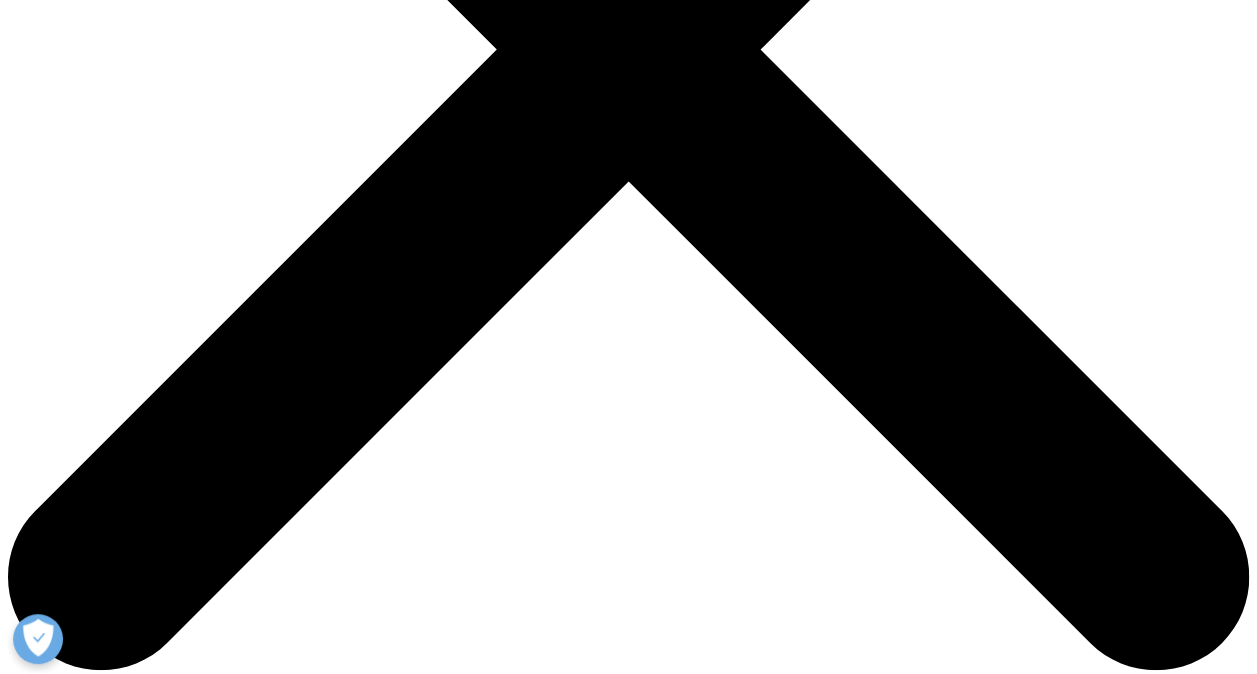 drag, startPoint x: 678, startPoint y: 260, endPoint x: 1100, endPoint y: 254, distance: 422.04266 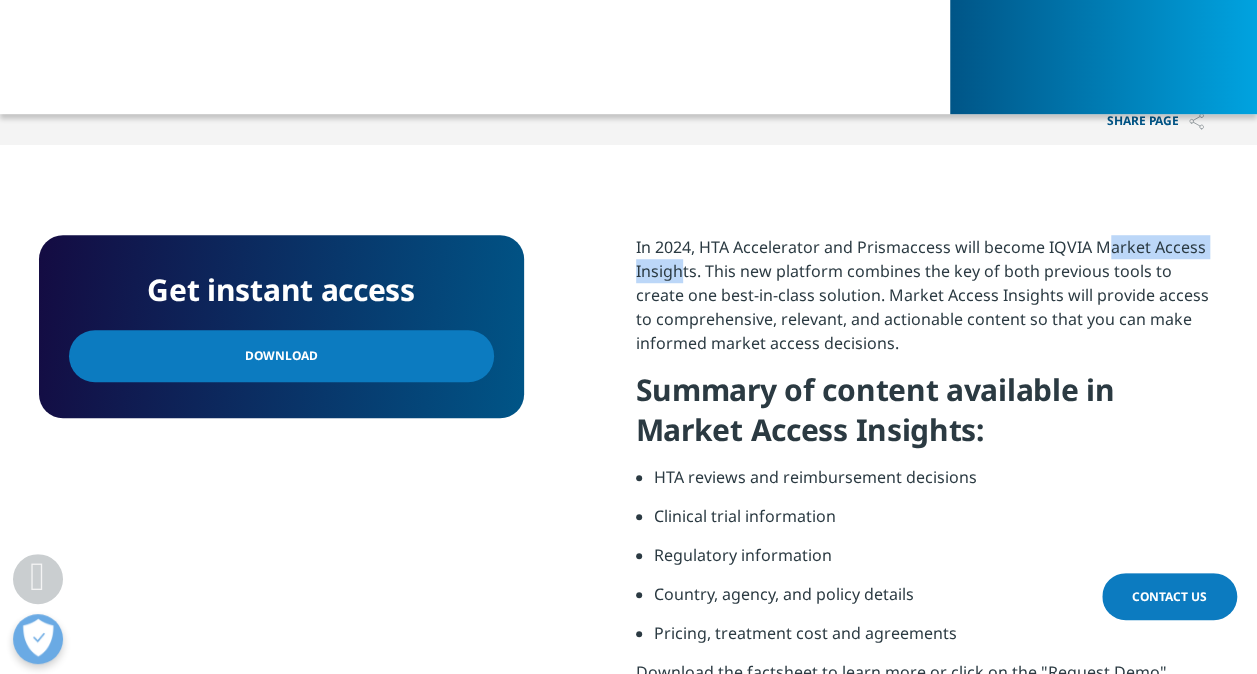 click on "In 2024, HTA Accelerator and Prismaccess will become IQVIA Market Access Insights. This new platform combines the key of both previous tools to create one best-in-class solution. Market Access Insights will provide access to comprehensive, relevant, and actionable content so that you can make informed market access decisions." at bounding box center (927, 302) 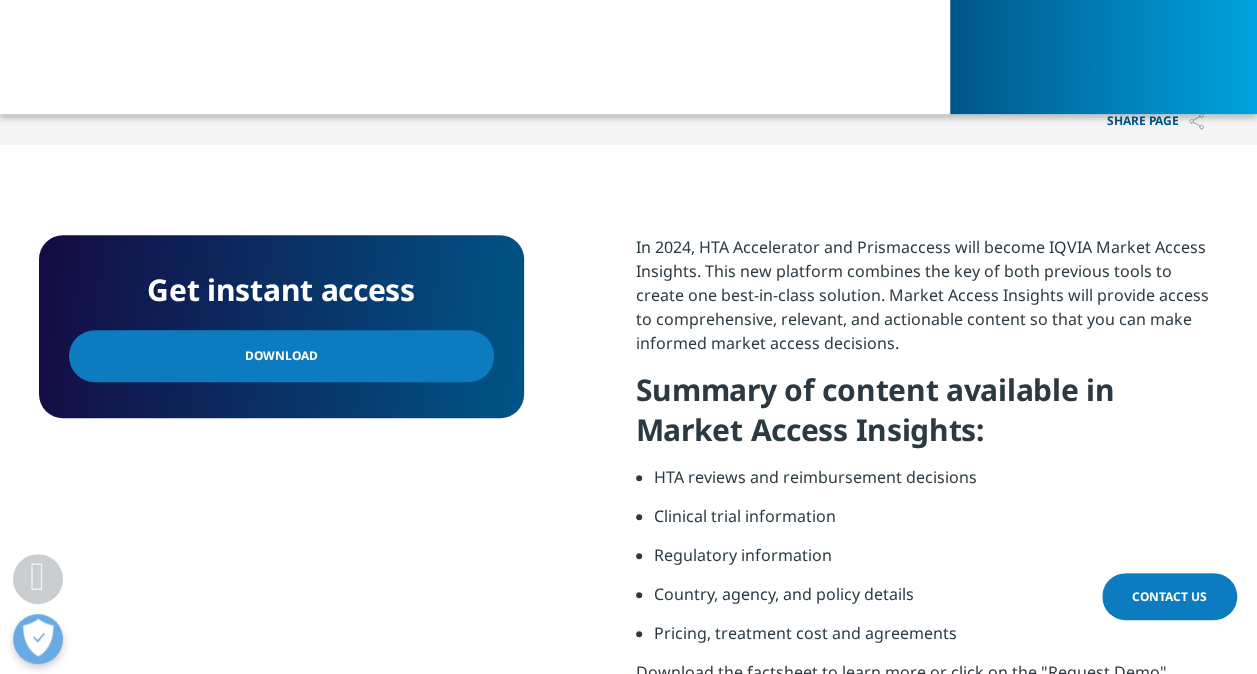 drag, startPoint x: 1100, startPoint y: 254, endPoint x: 798, endPoint y: 296, distance: 304.90656 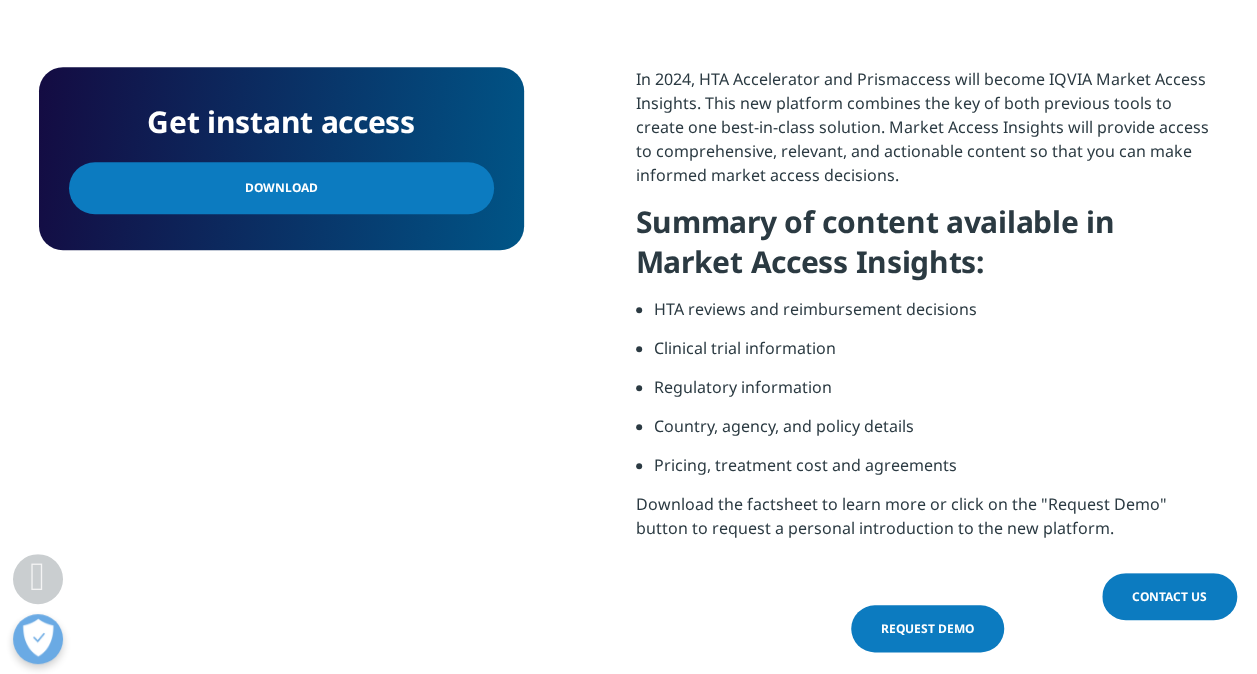 scroll, scrollTop: 800, scrollLeft: 0, axis: vertical 